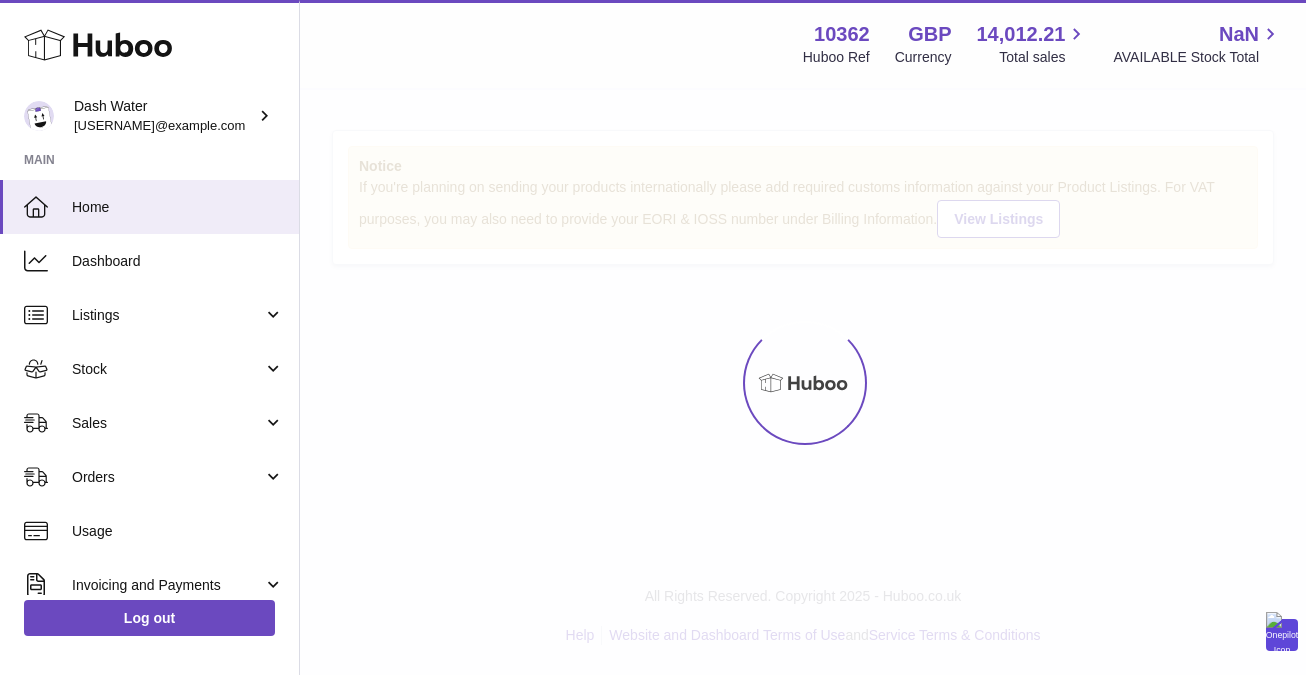 scroll, scrollTop: 0, scrollLeft: 0, axis: both 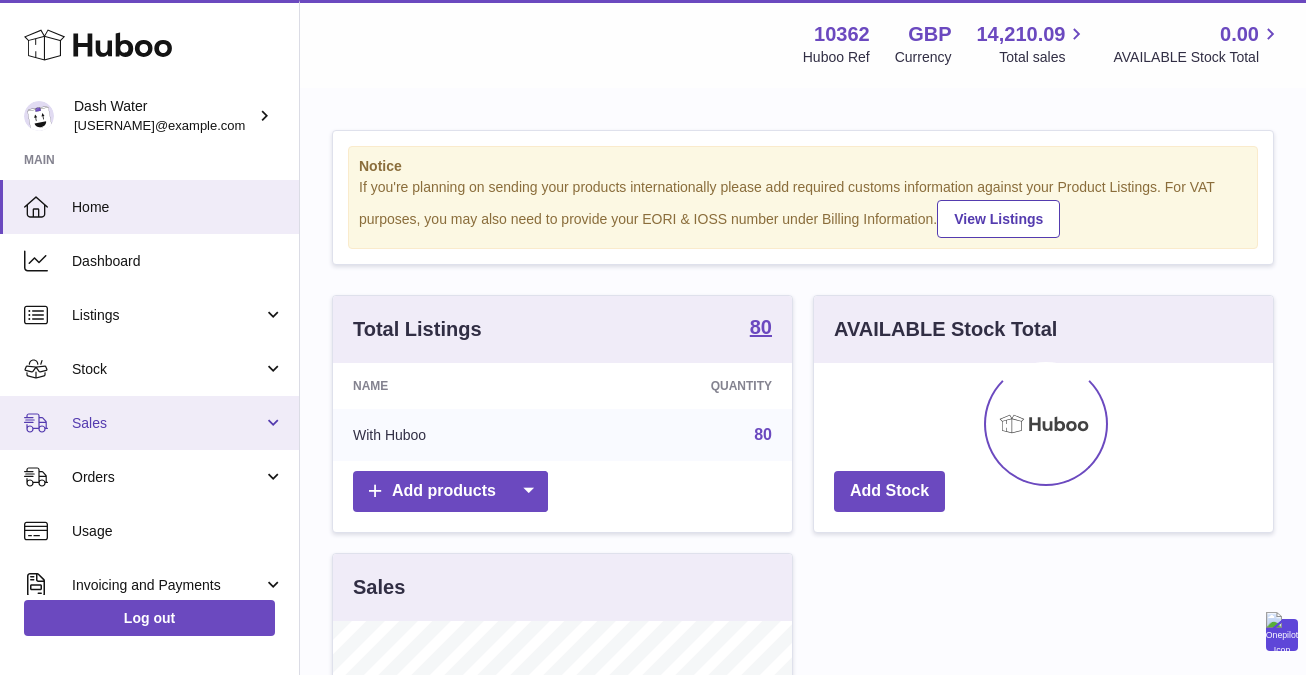 click on "Sales" at bounding box center (167, 423) 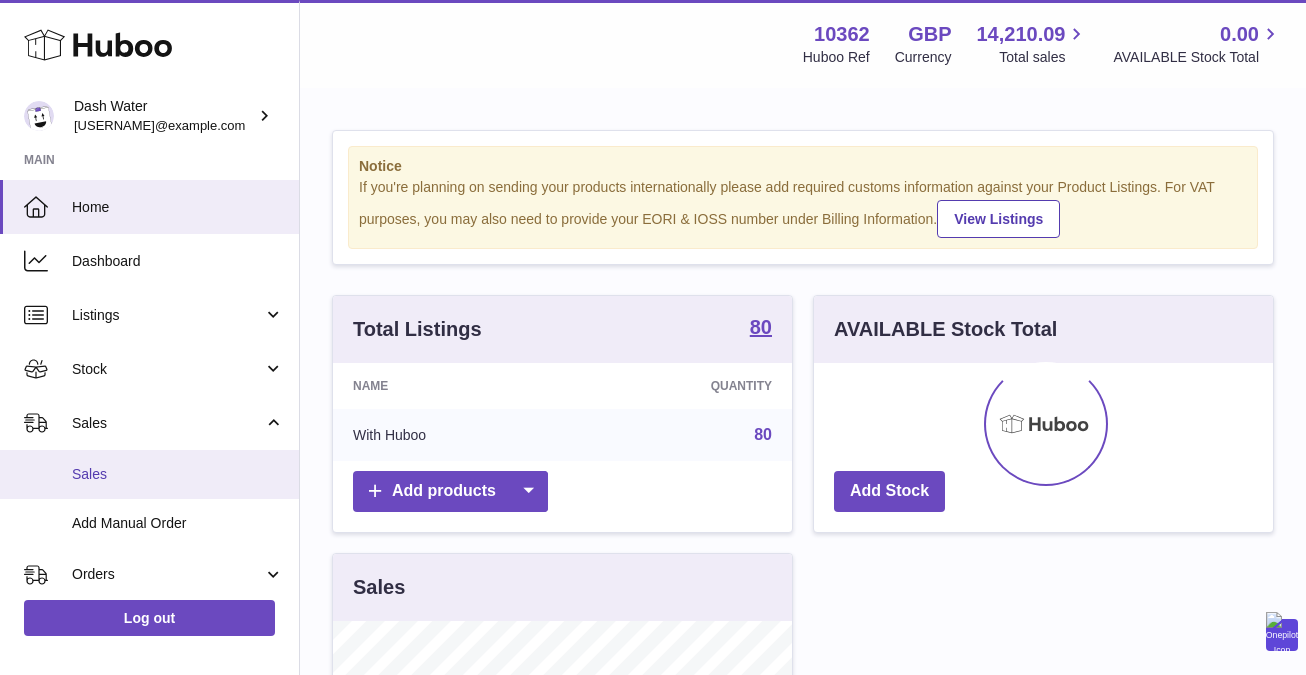click on "Sales" at bounding box center (178, 474) 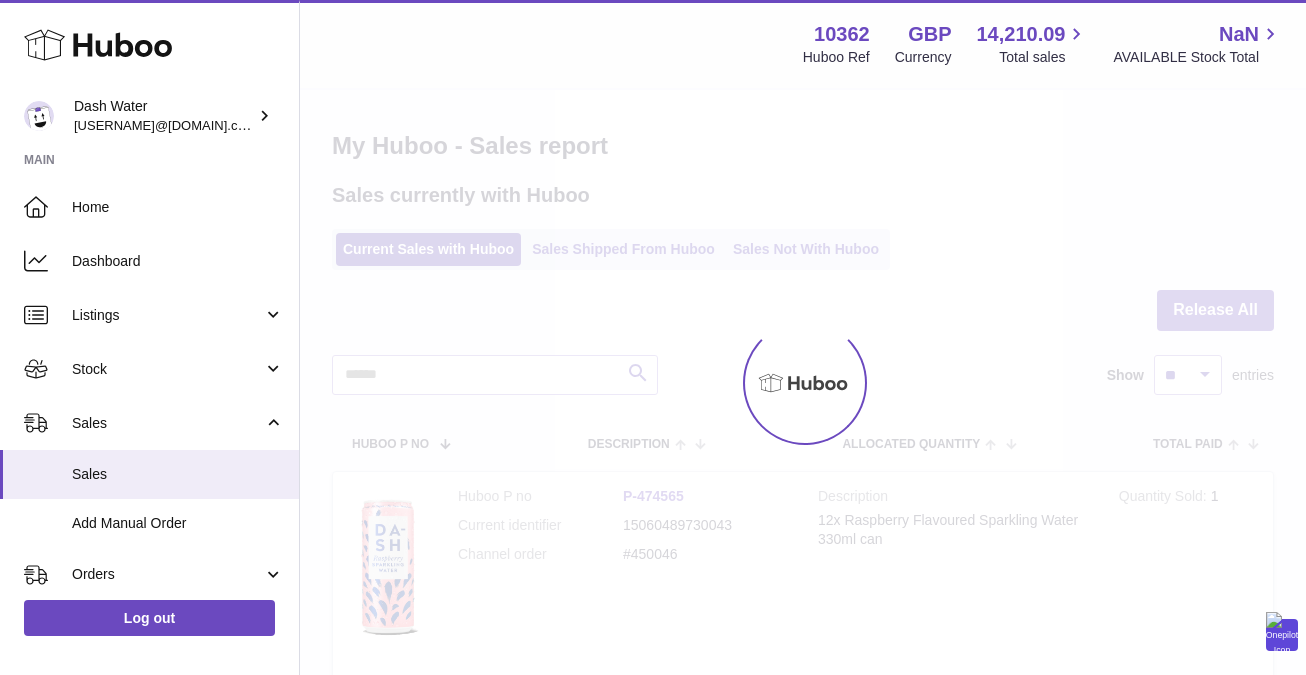 scroll, scrollTop: 0, scrollLeft: 0, axis: both 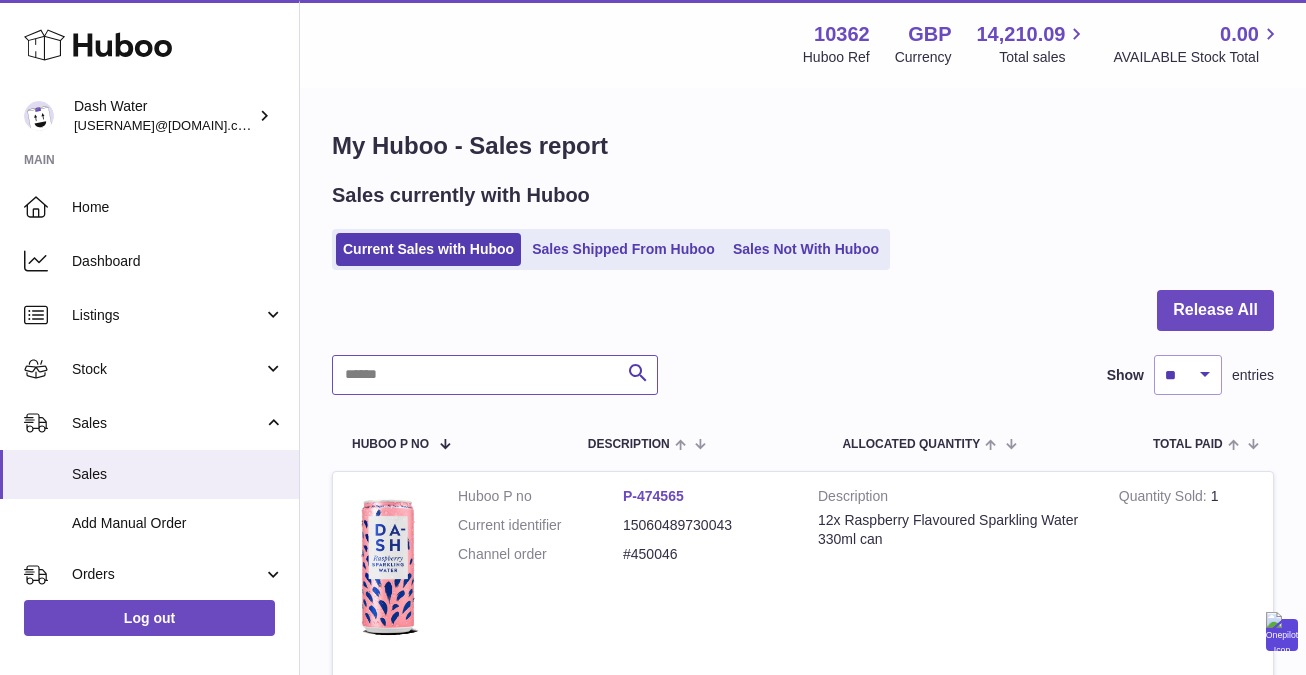 paste on "******" 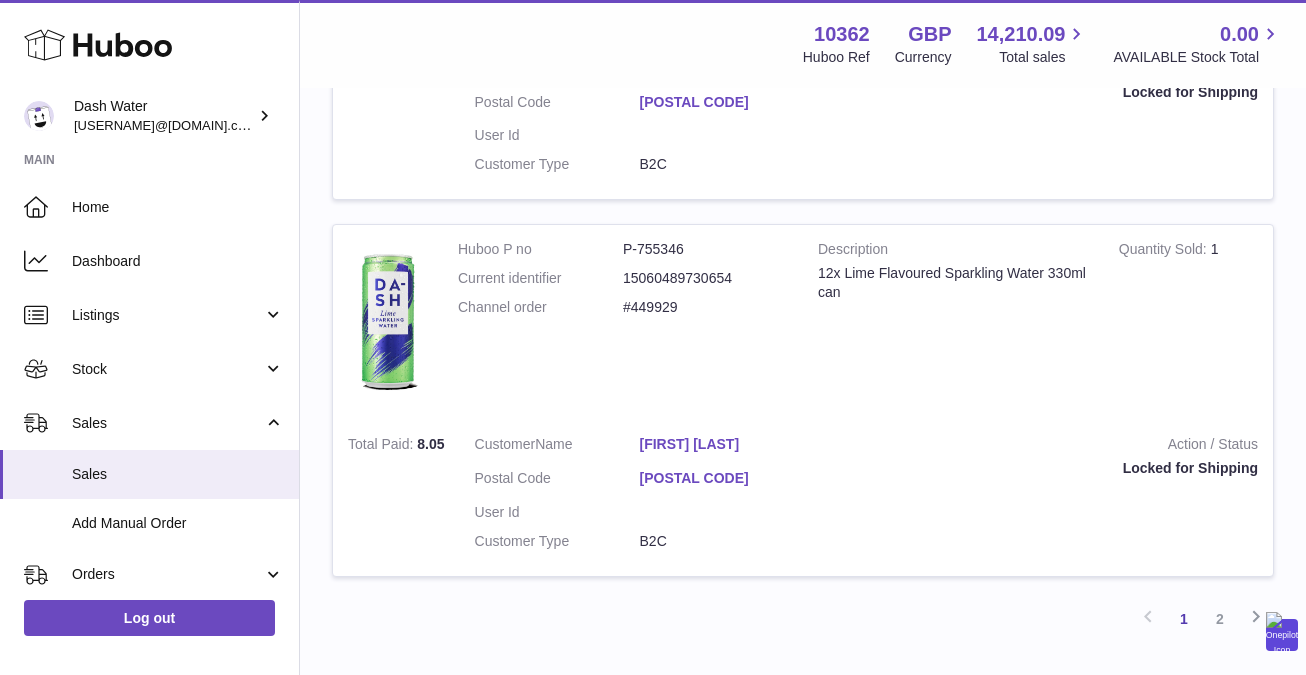 scroll, scrollTop: 3735, scrollLeft: 0, axis: vertical 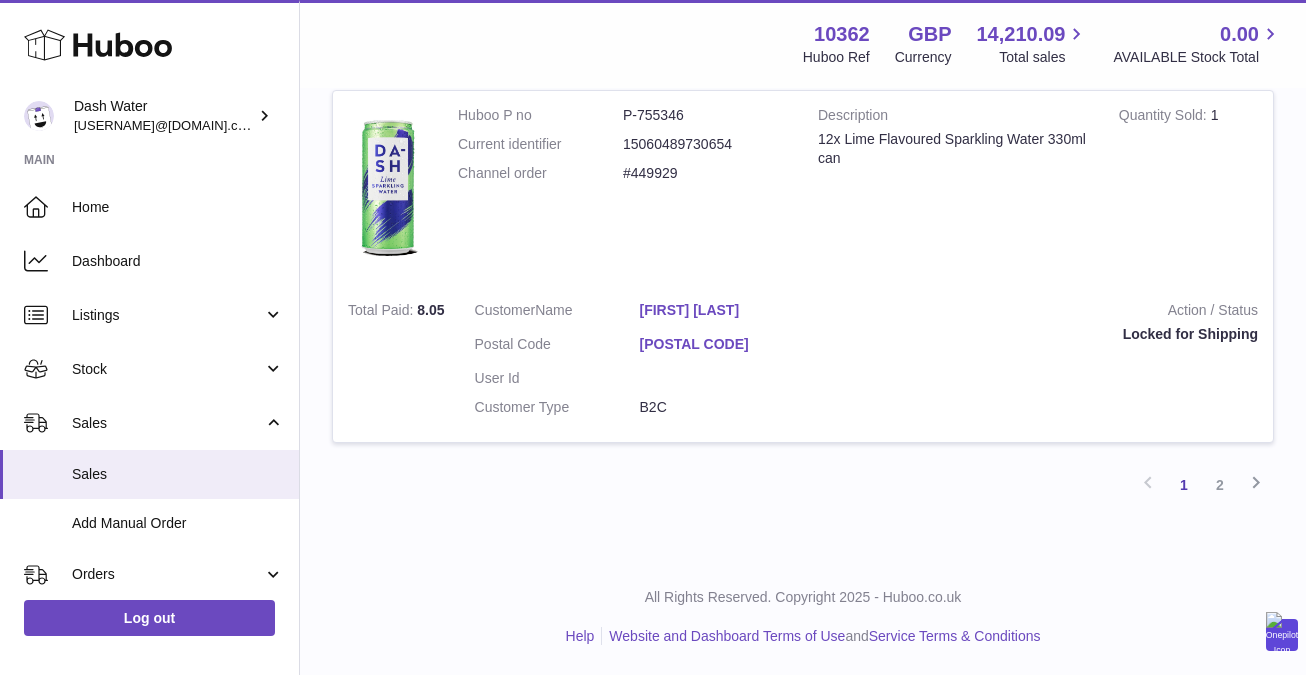 type on "******" 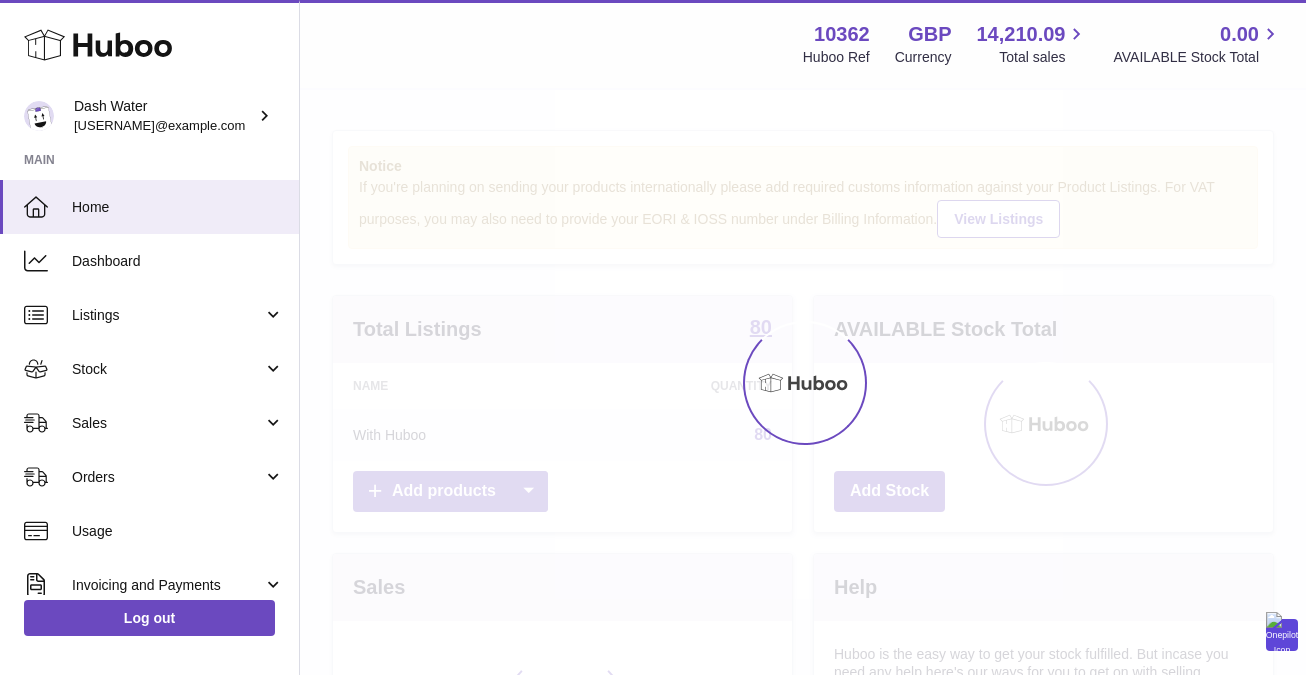 scroll, scrollTop: 0, scrollLeft: 0, axis: both 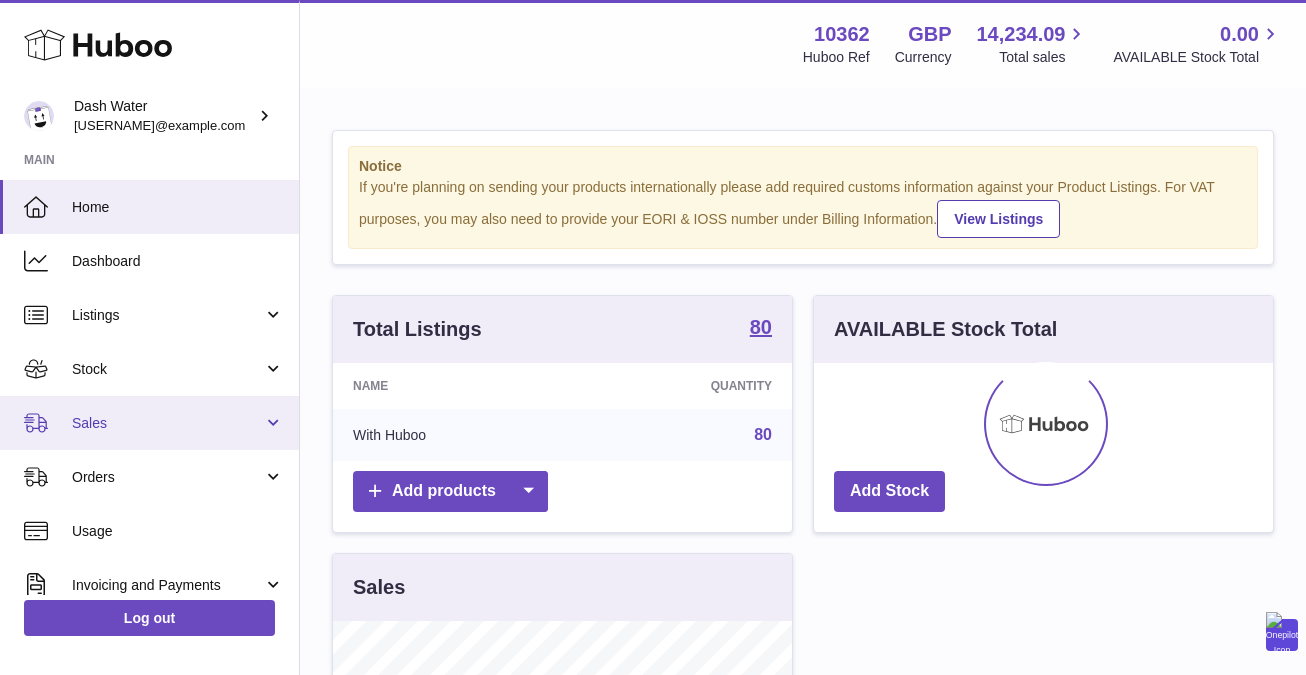 click on "Sales" at bounding box center [167, 423] 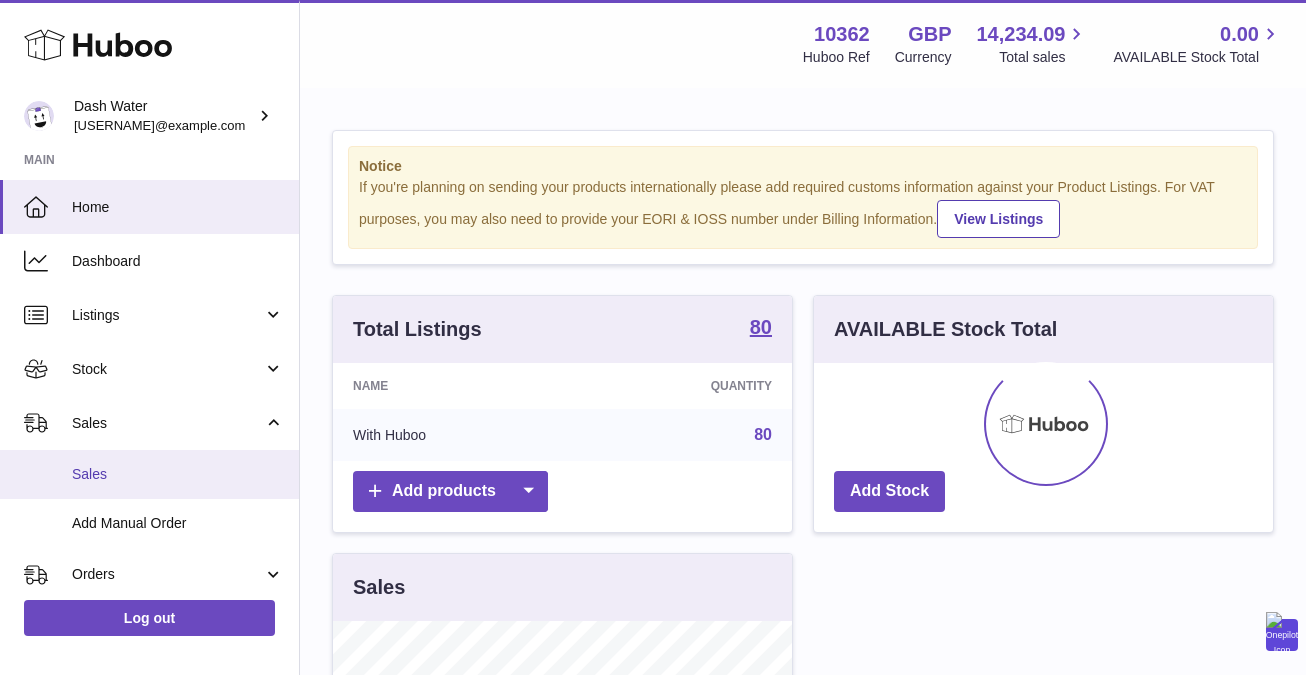 click on "Sales" at bounding box center (178, 474) 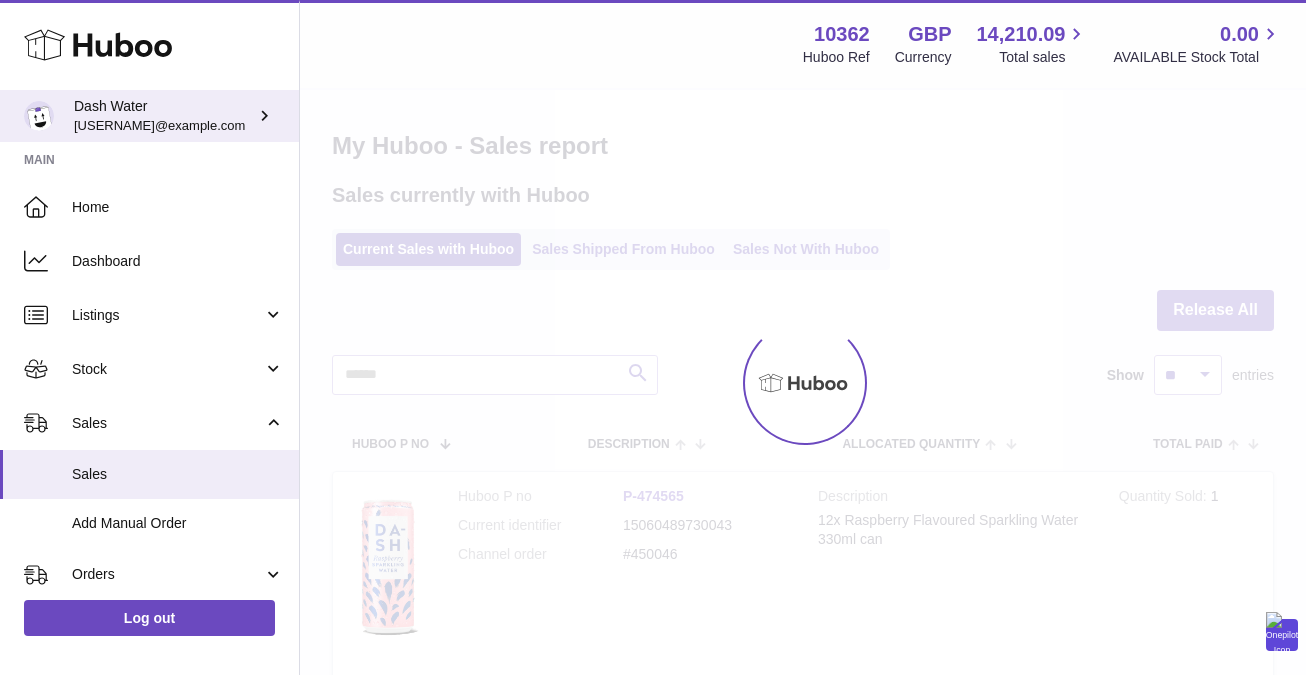 scroll, scrollTop: 0, scrollLeft: 0, axis: both 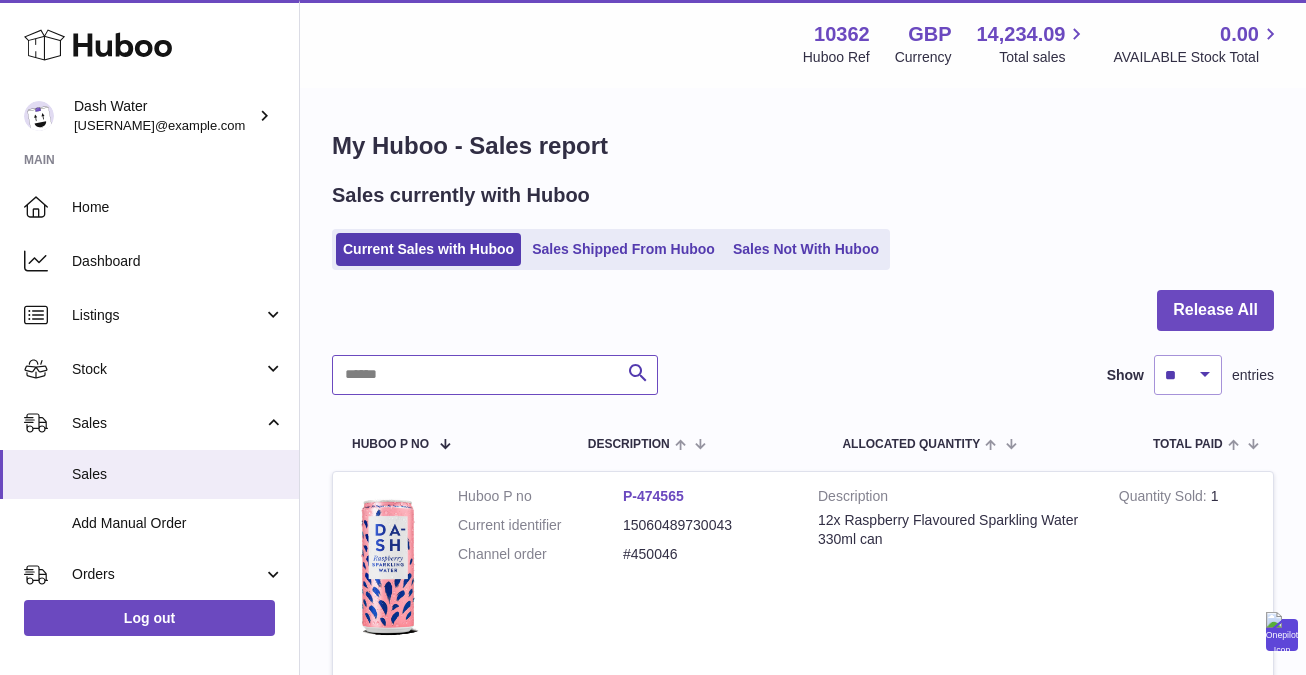 click at bounding box center (495, 375) 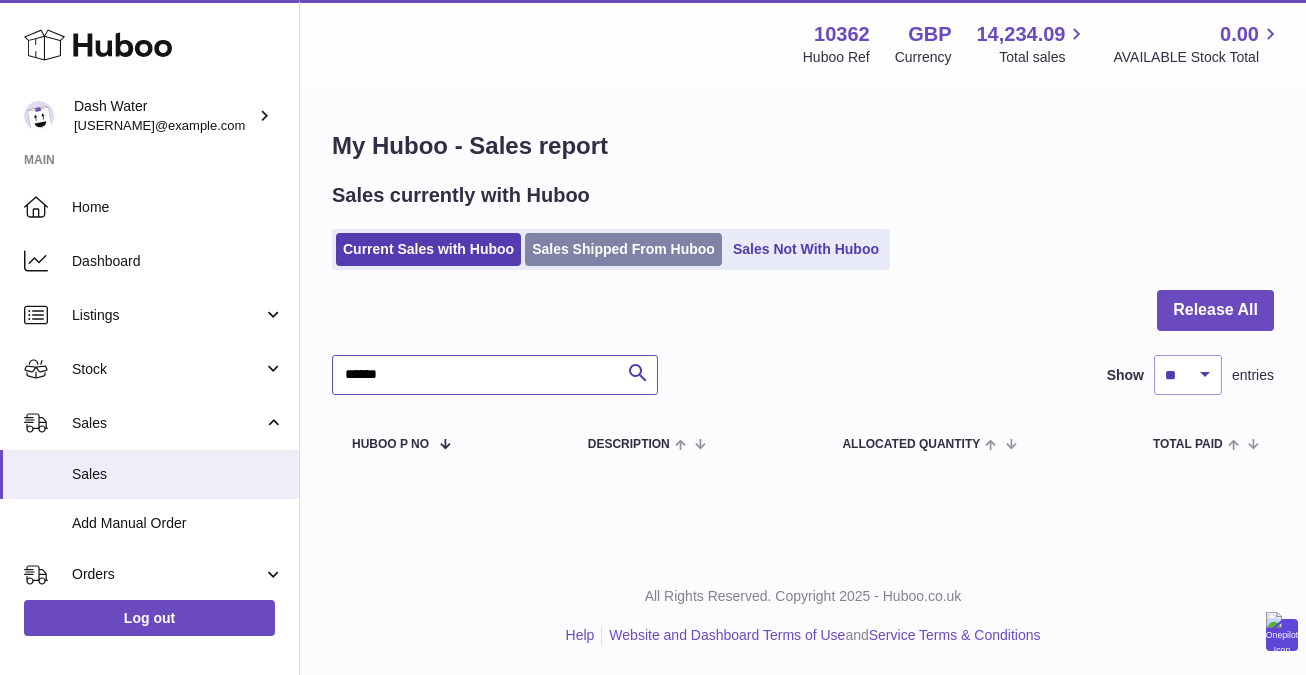 type on "******" 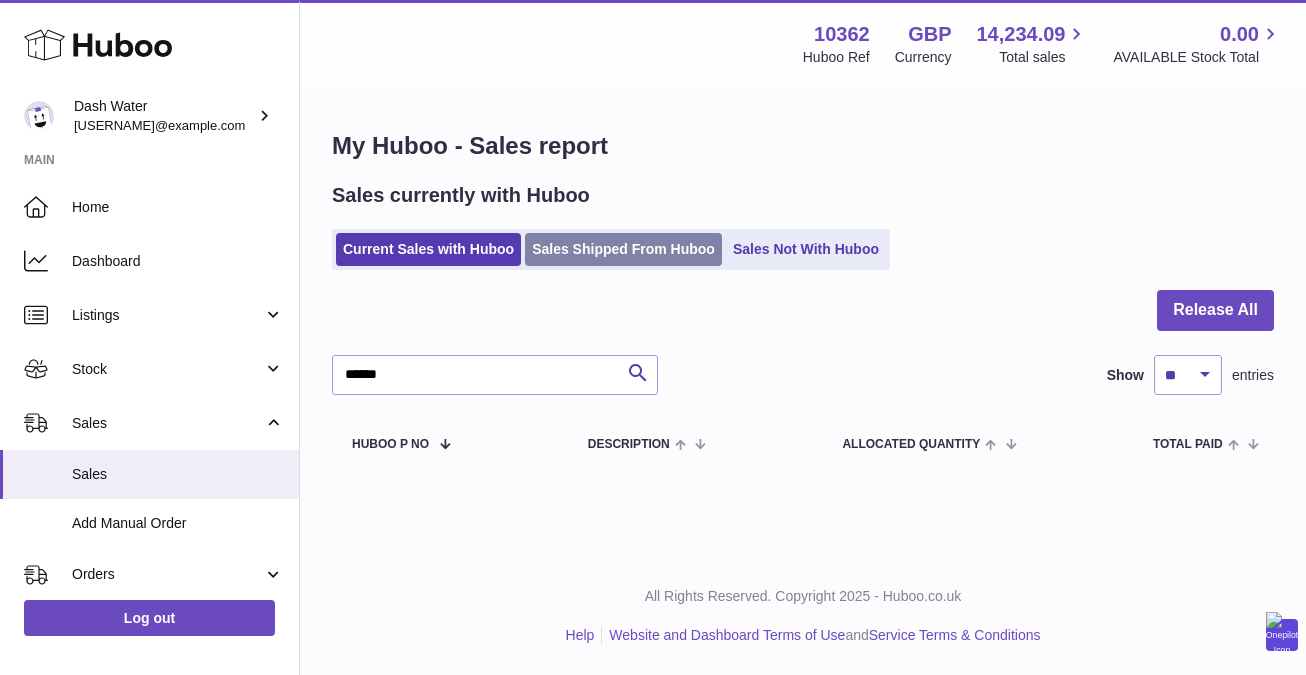 click on "Sales Shipped From Huboo" at bounding box center (623, 249) 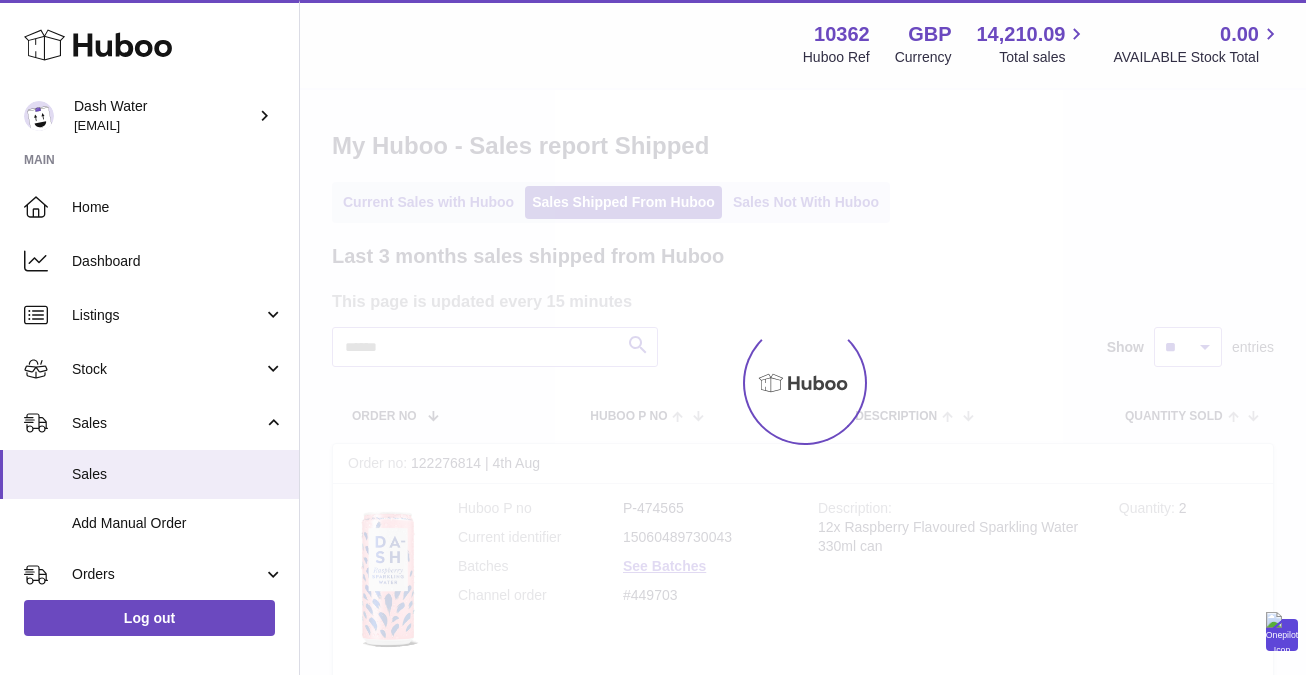 scroll, scrollTop: 0, scrollLeft: 0, axis: both 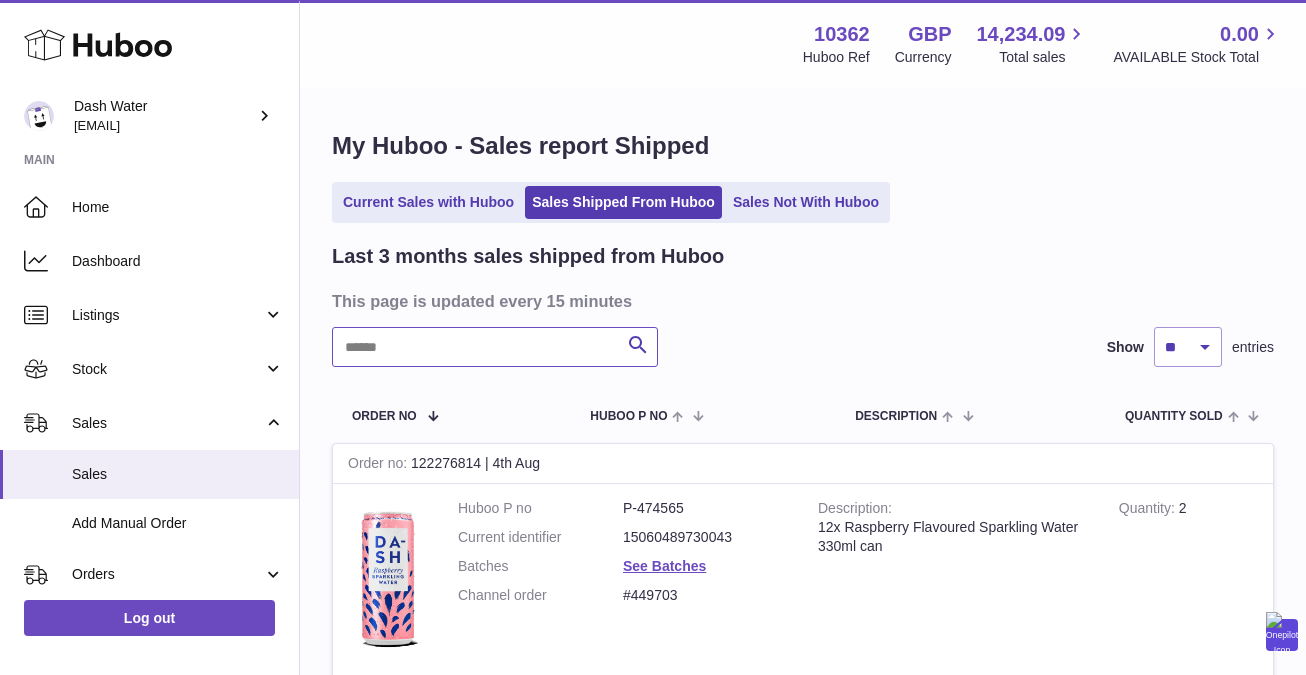 click at bounding box center [495, 347] 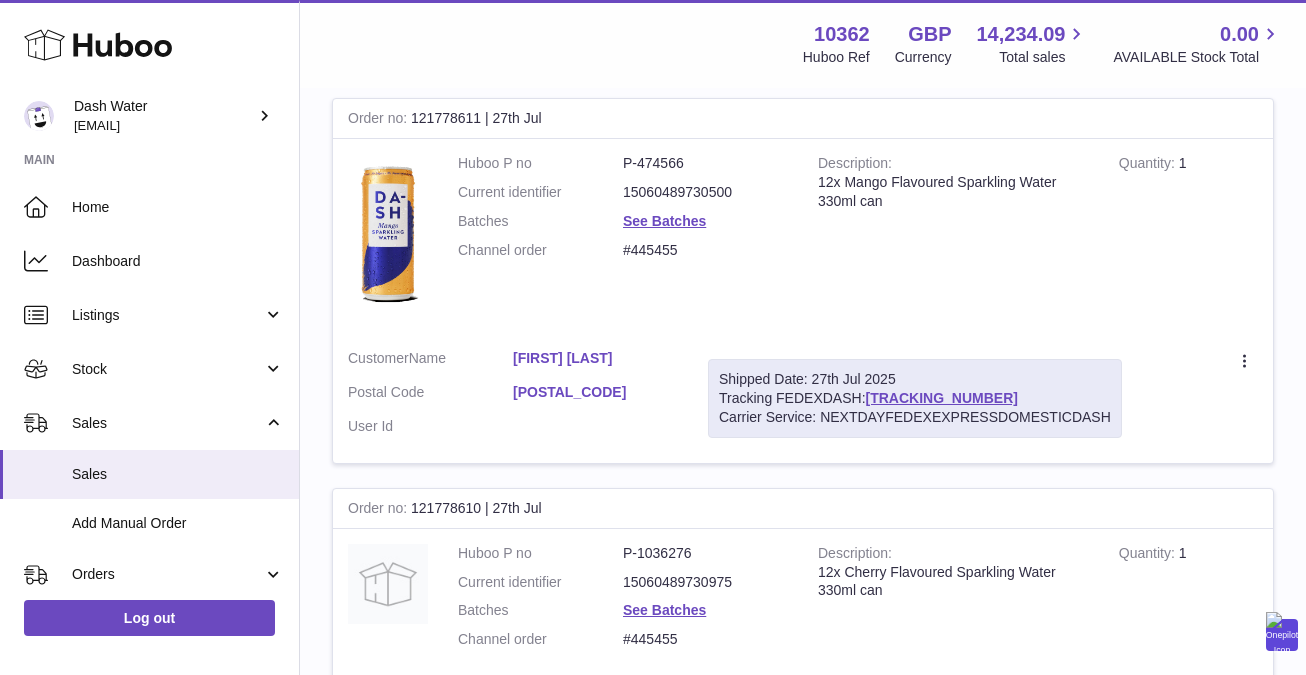 scroll, scrollTop: 348, scrollLeft: 0, axis: vertical 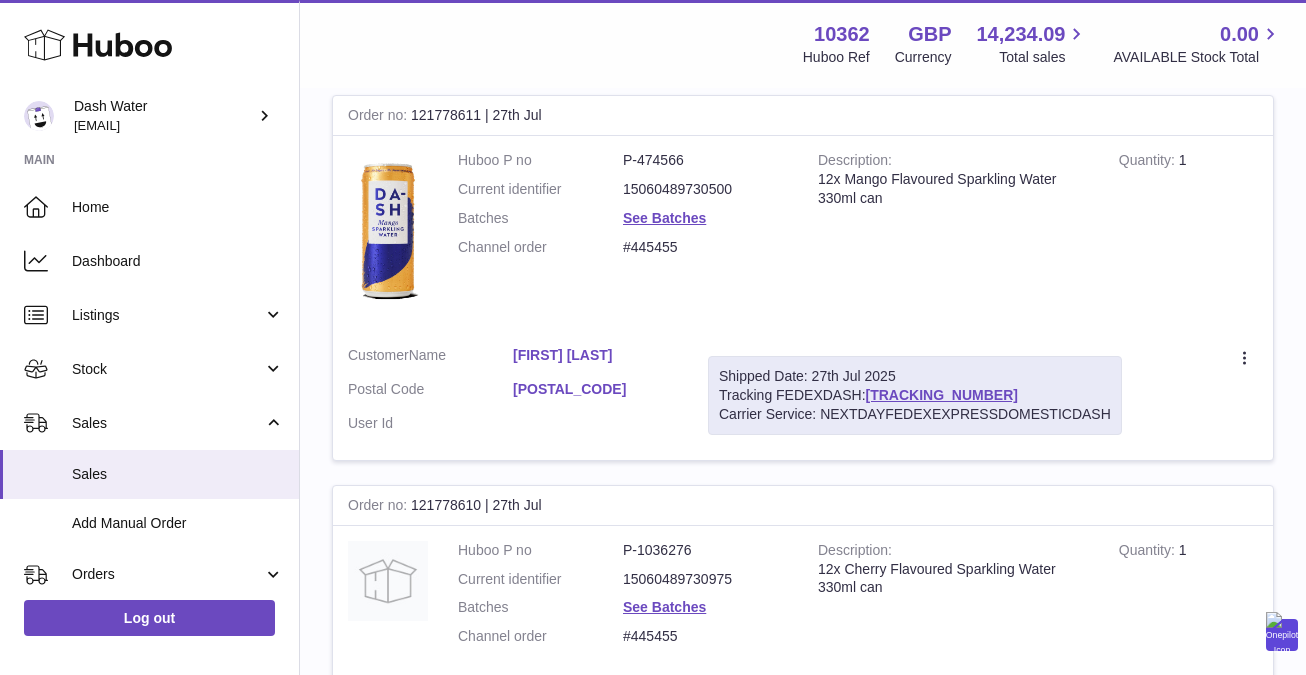 type on "******" 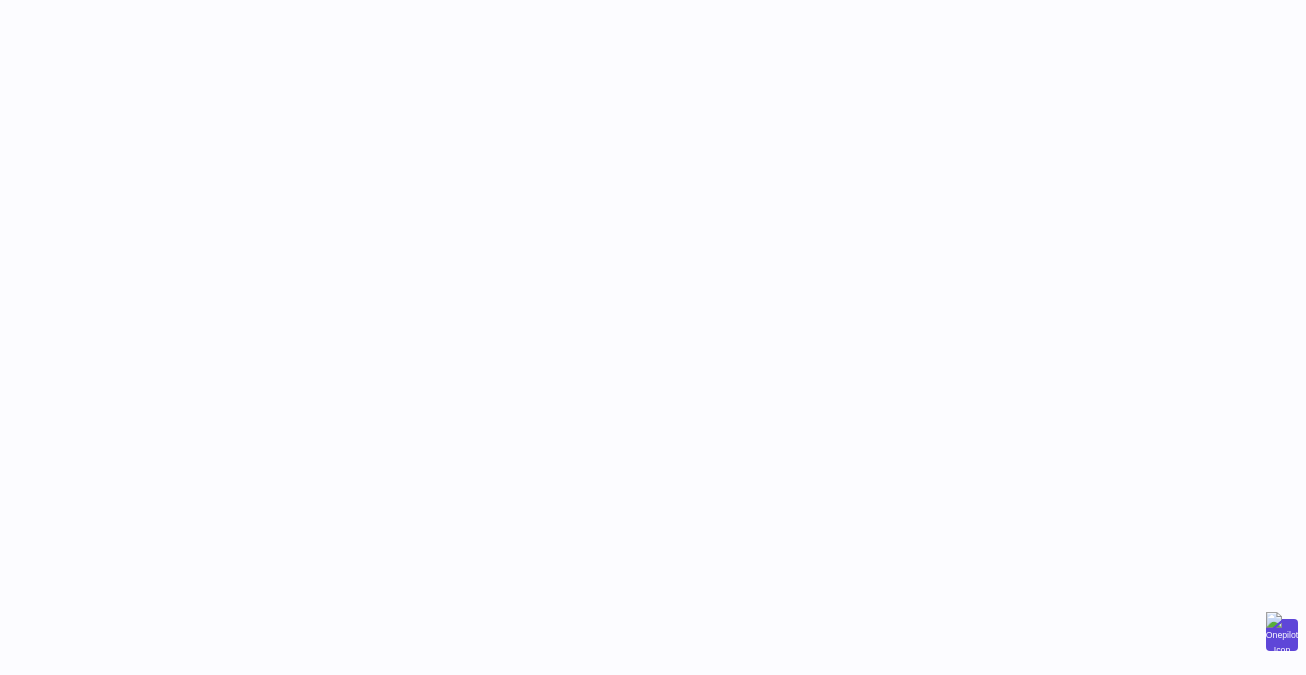 scroll, scrollTop: 0, scrollLeft: 0, axis: both 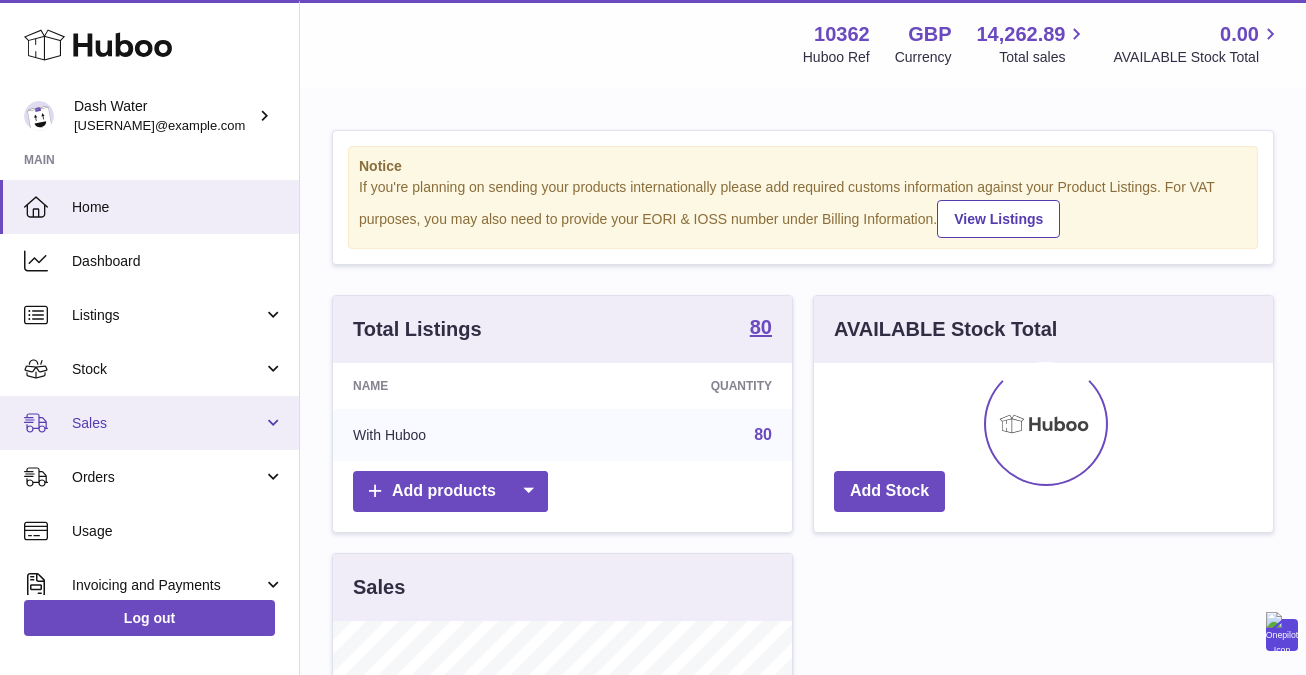 click on "Sales" at bounding box center (167, 423) 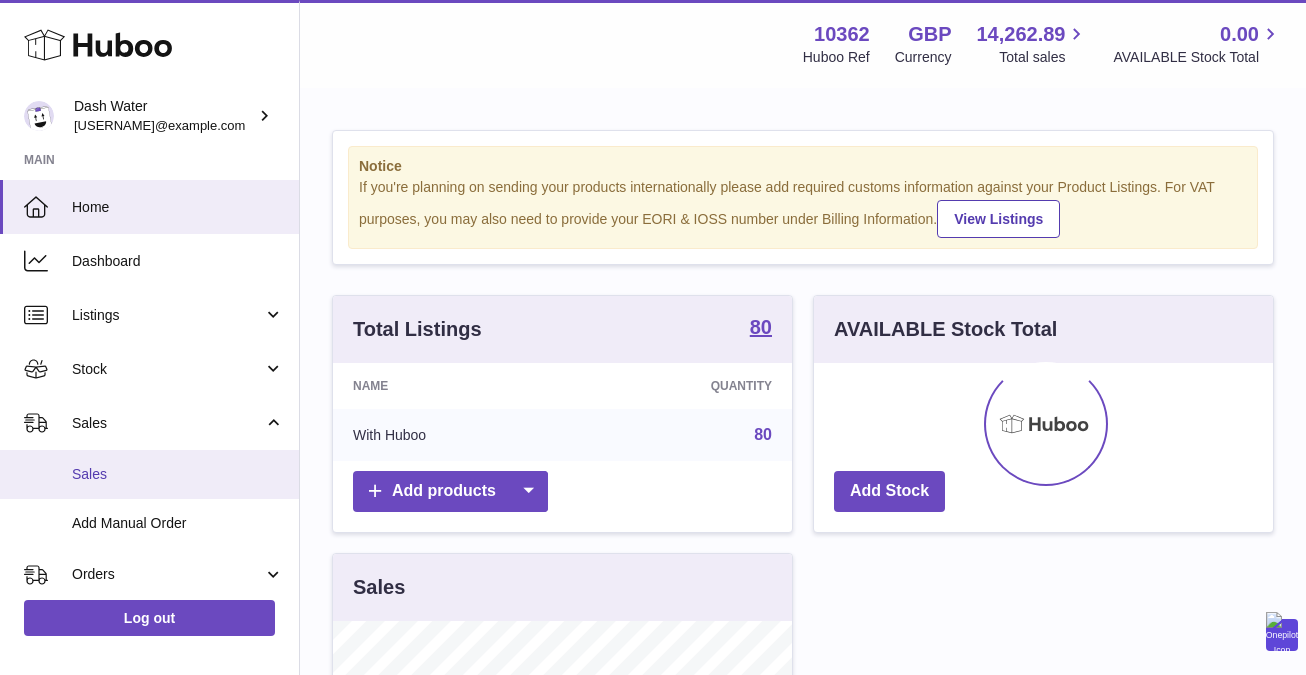 click on "Sales" at bounding box center [178, 474] 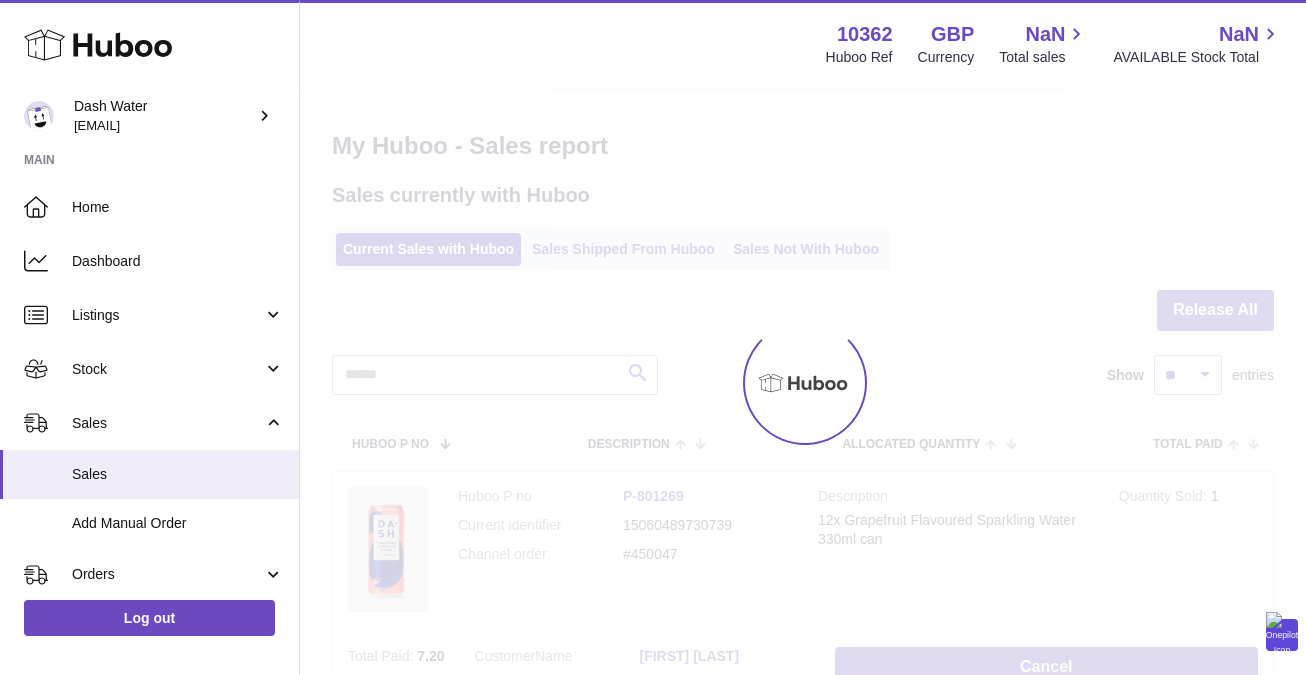 scroll, scrollTop: 0, scrollLeft: 0, axis: both 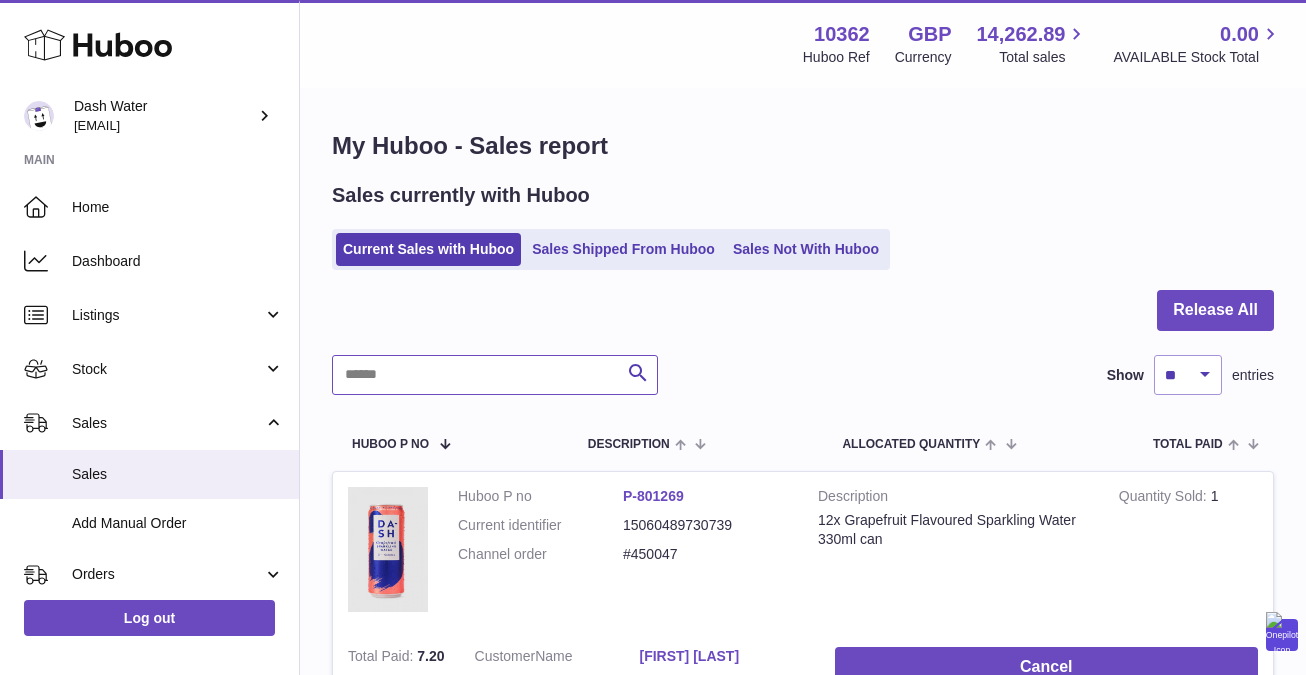 click at bounding box center [495, 375] 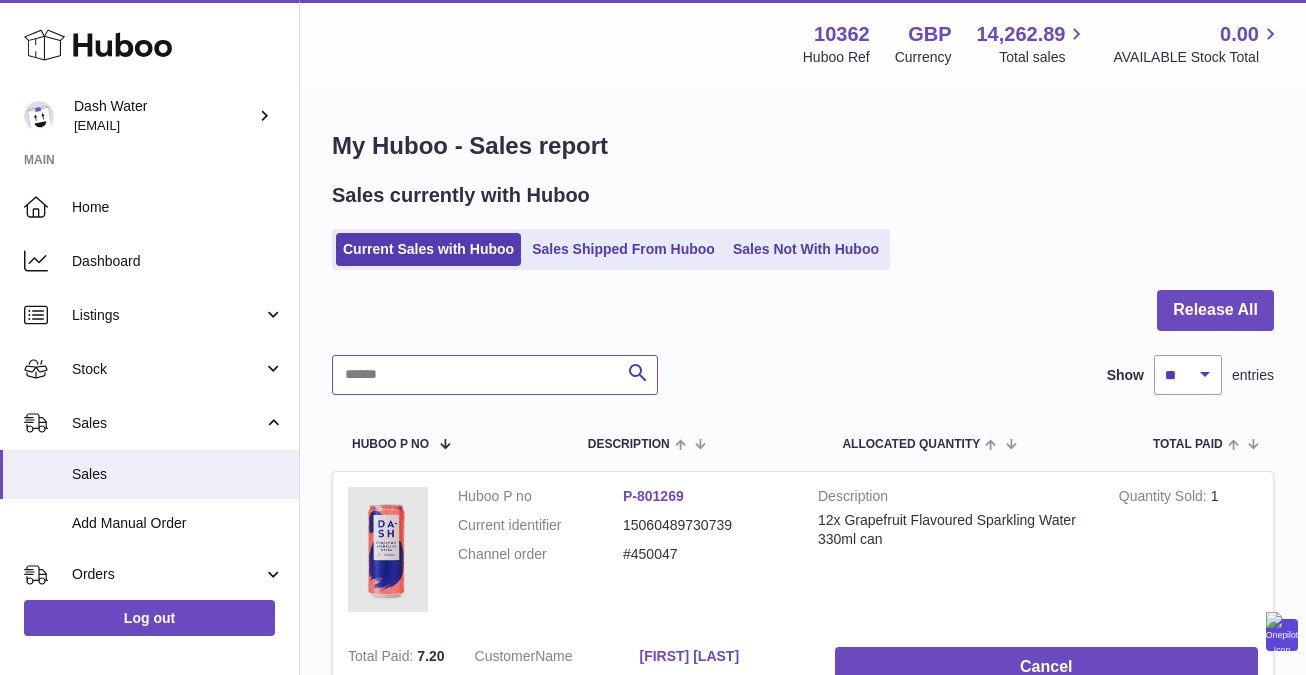 paste on "******" 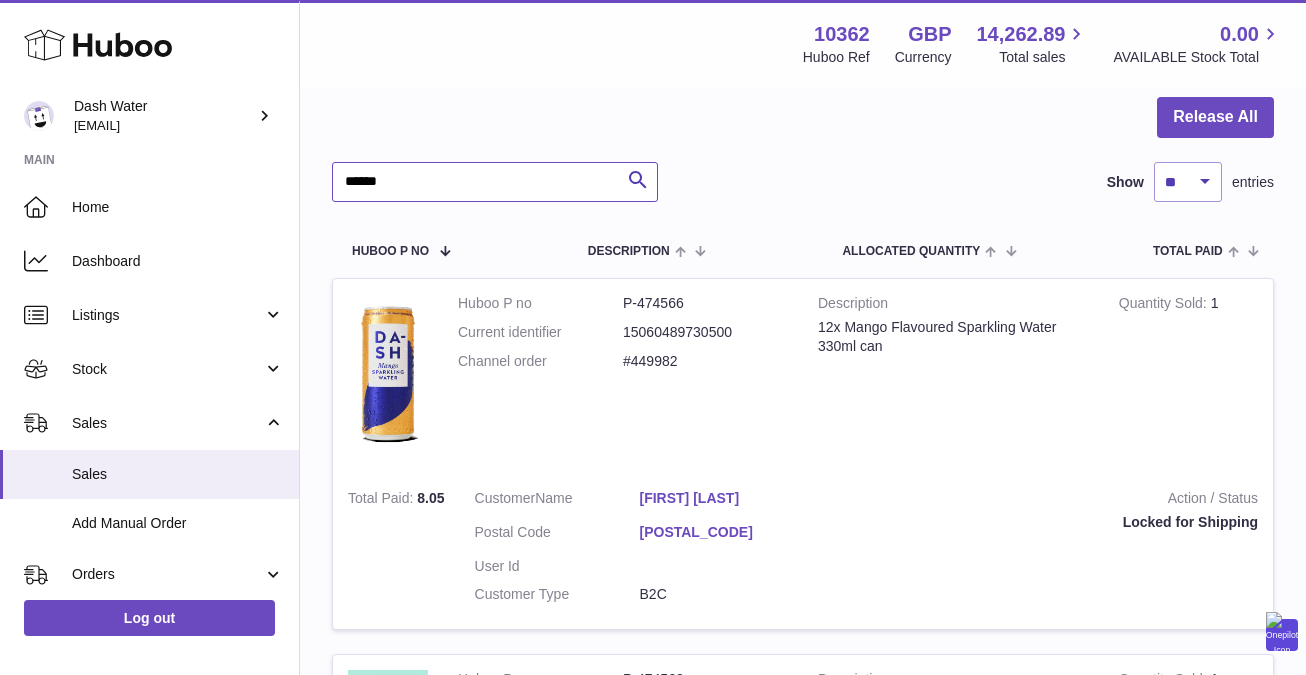scroll, scrollTop: 196, scrollLeft: 0, axis: vertical 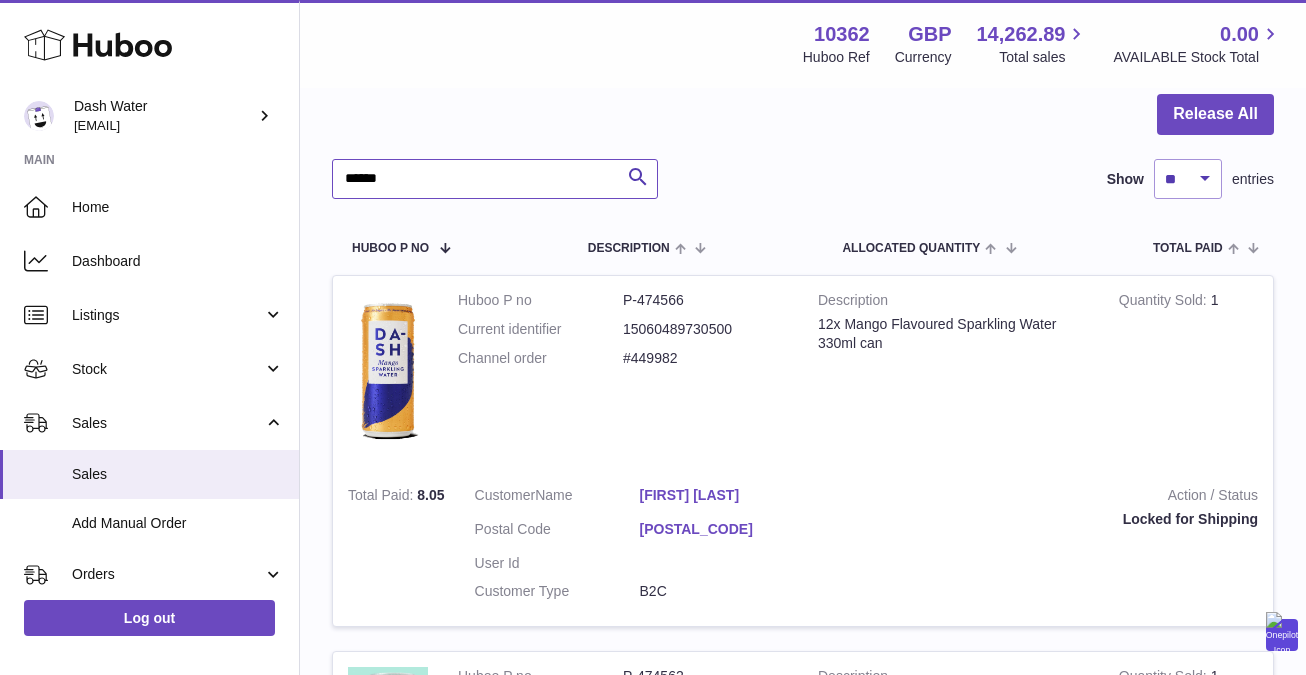 type on "******" 